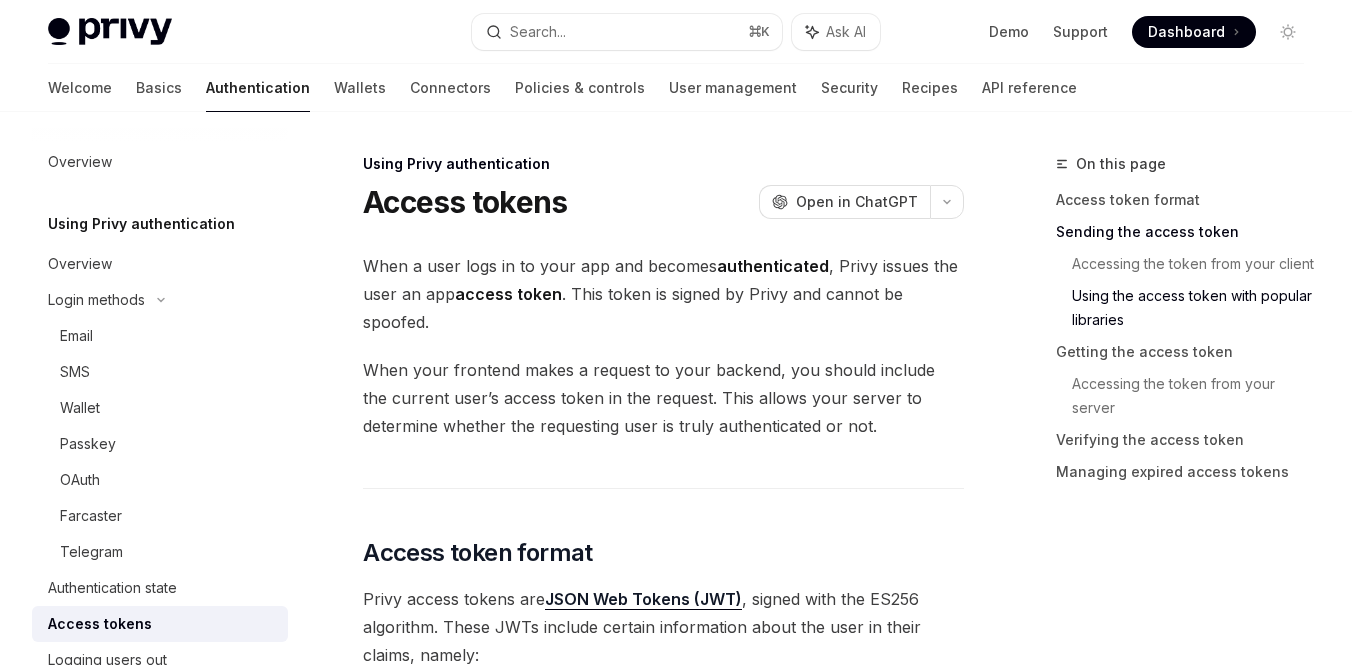 scroll, scrollTop: 1904, scrollLeft: 0, axis: vertical 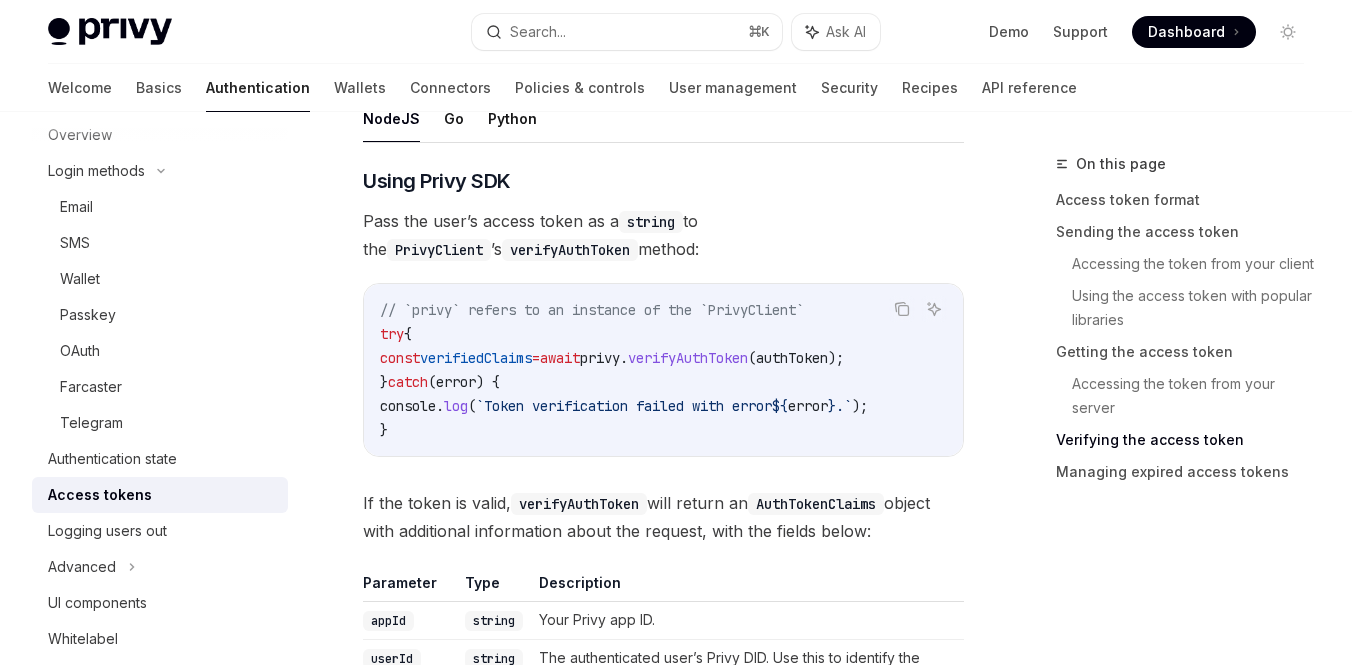 click on "verifyAuthToken" at bounding box center (570, 250) 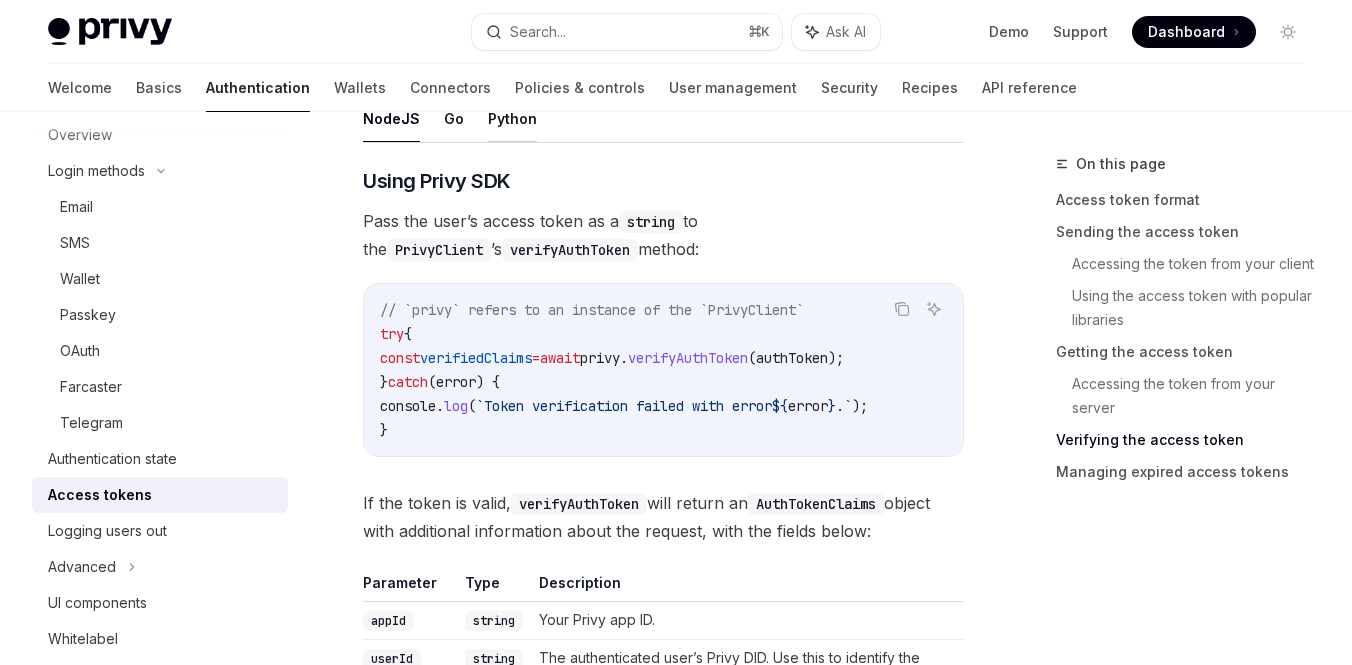 click on "Python" at bounding box center (512, 118) 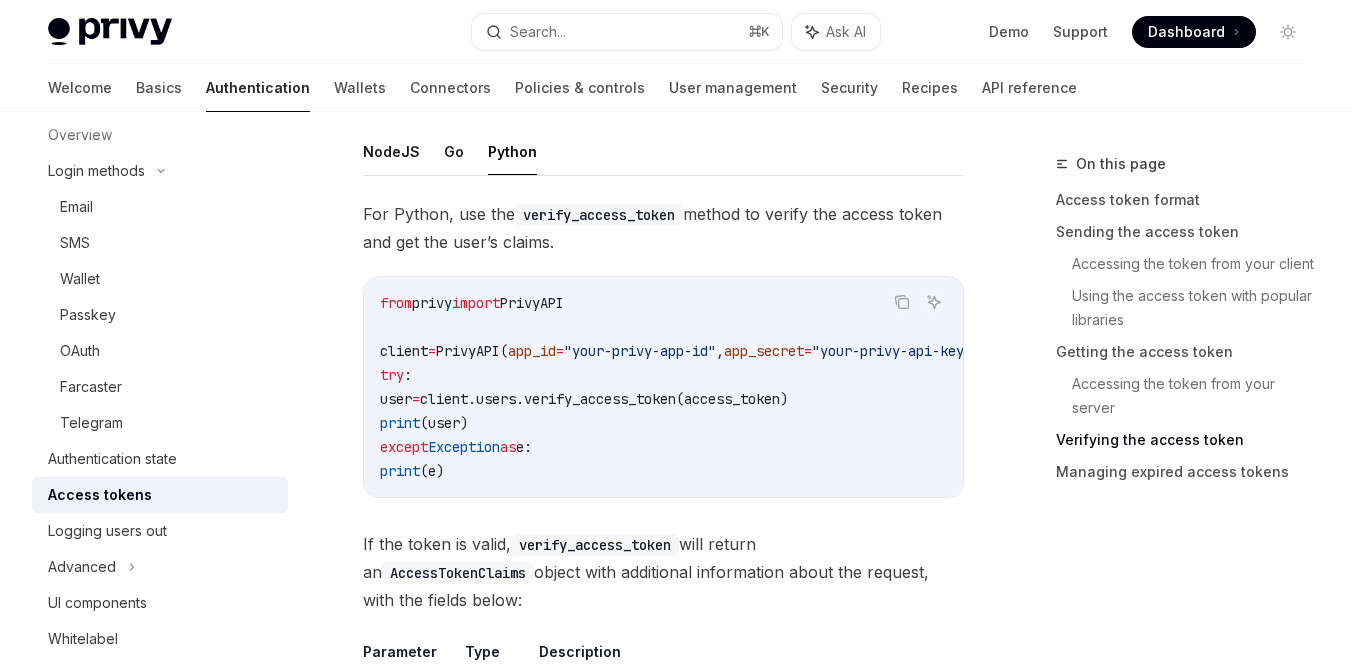 scroll, scrollTop: 3252, scrollLeft: 0, axis: vertical 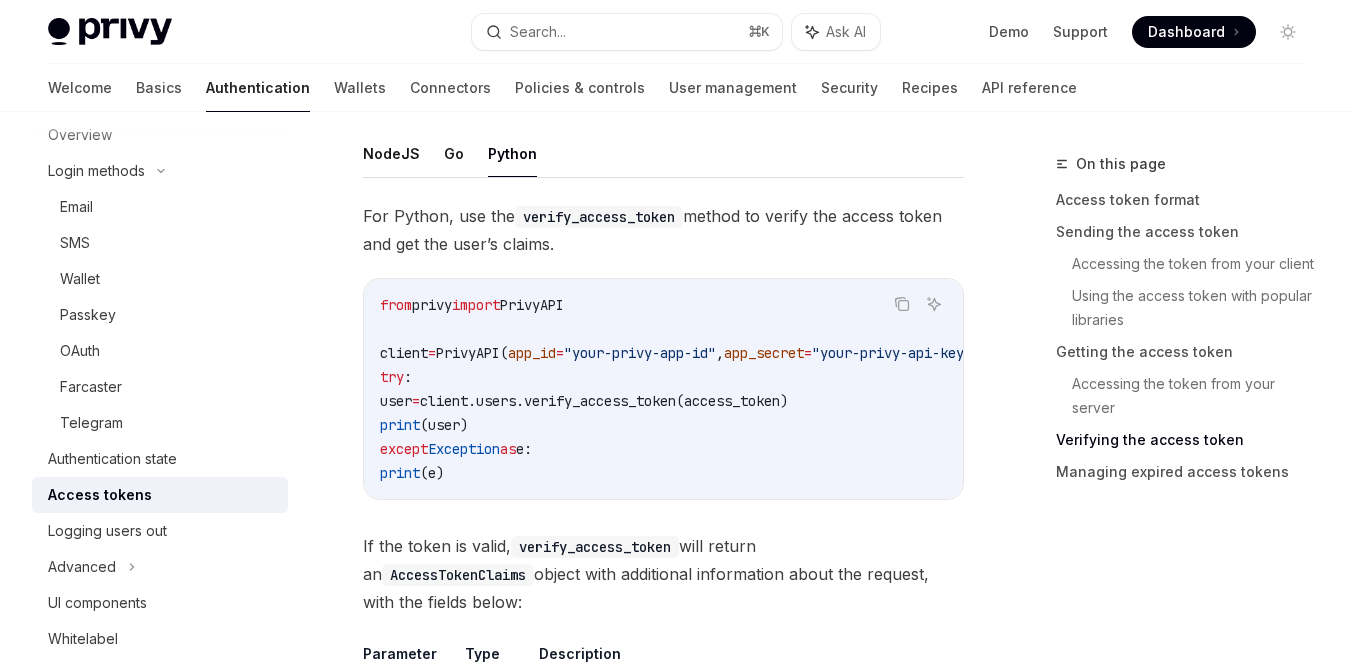 click on "PrivyAPI(" at bounding box center (472, 353) 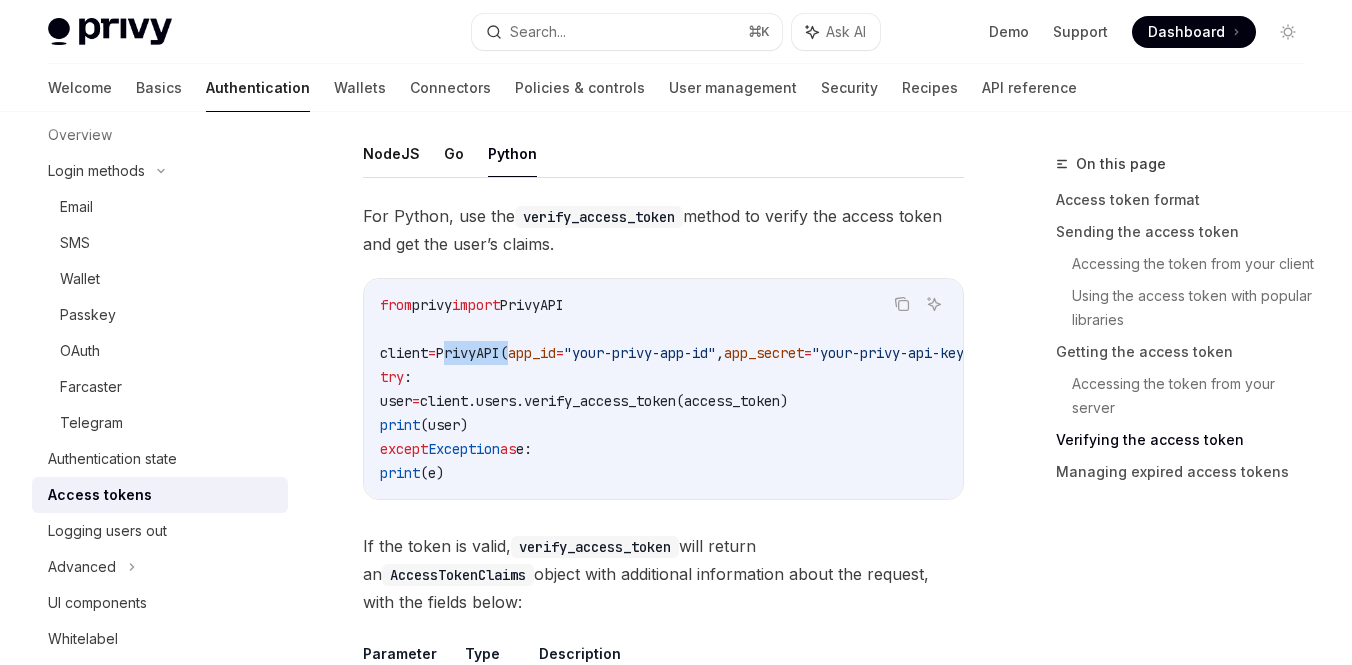 click on "PrivyAPI(" at bounding box center (472, 353) 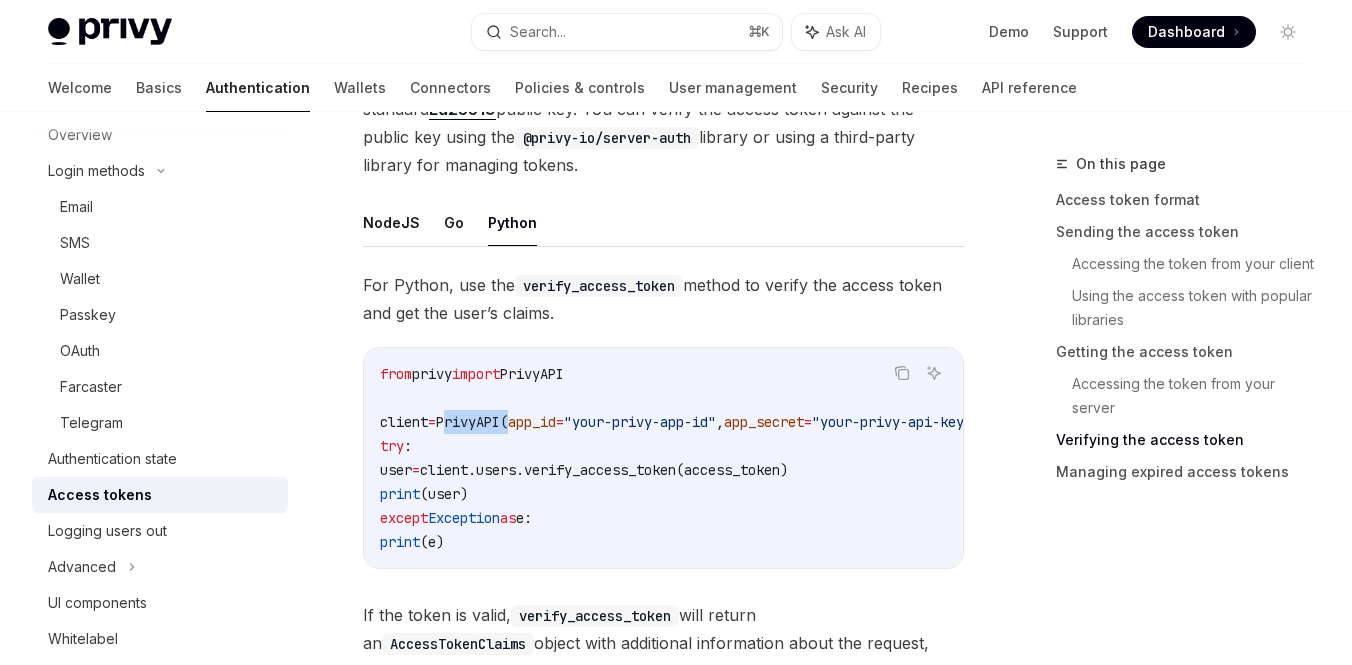 scroll, scrollTop: 3194, scrollLeft: 0, axis: vertical 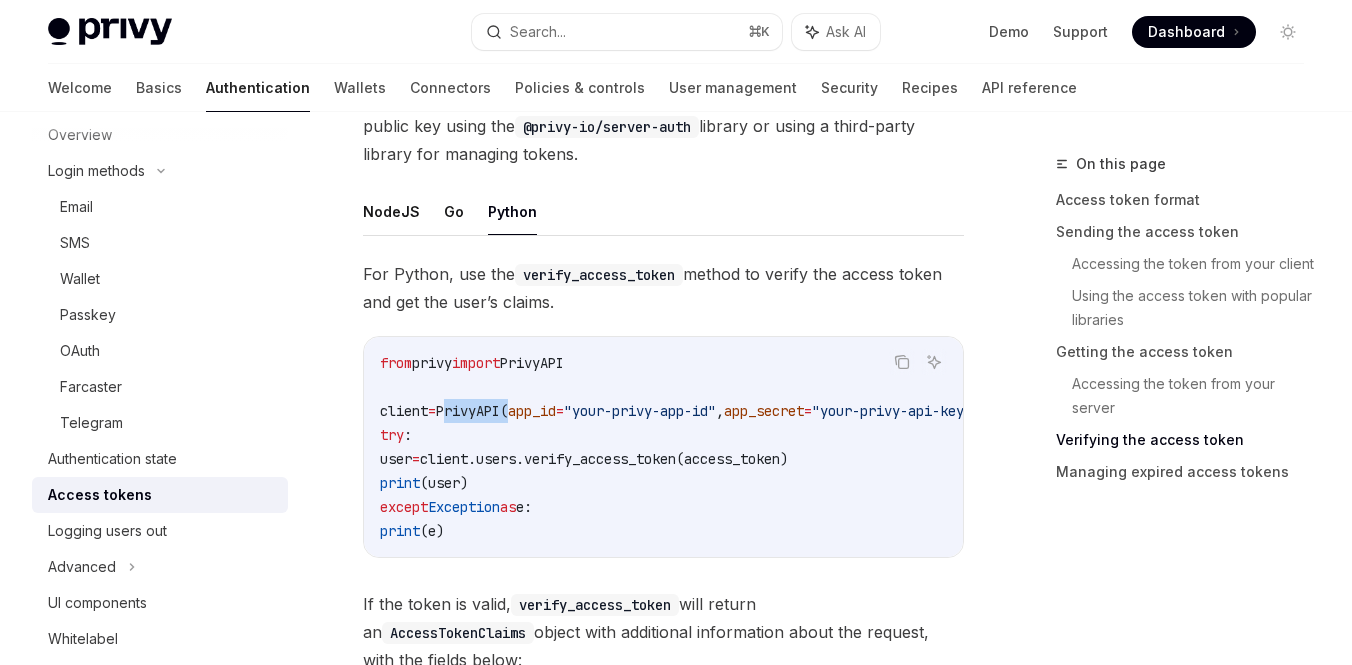 copy on "PrivyAPI" 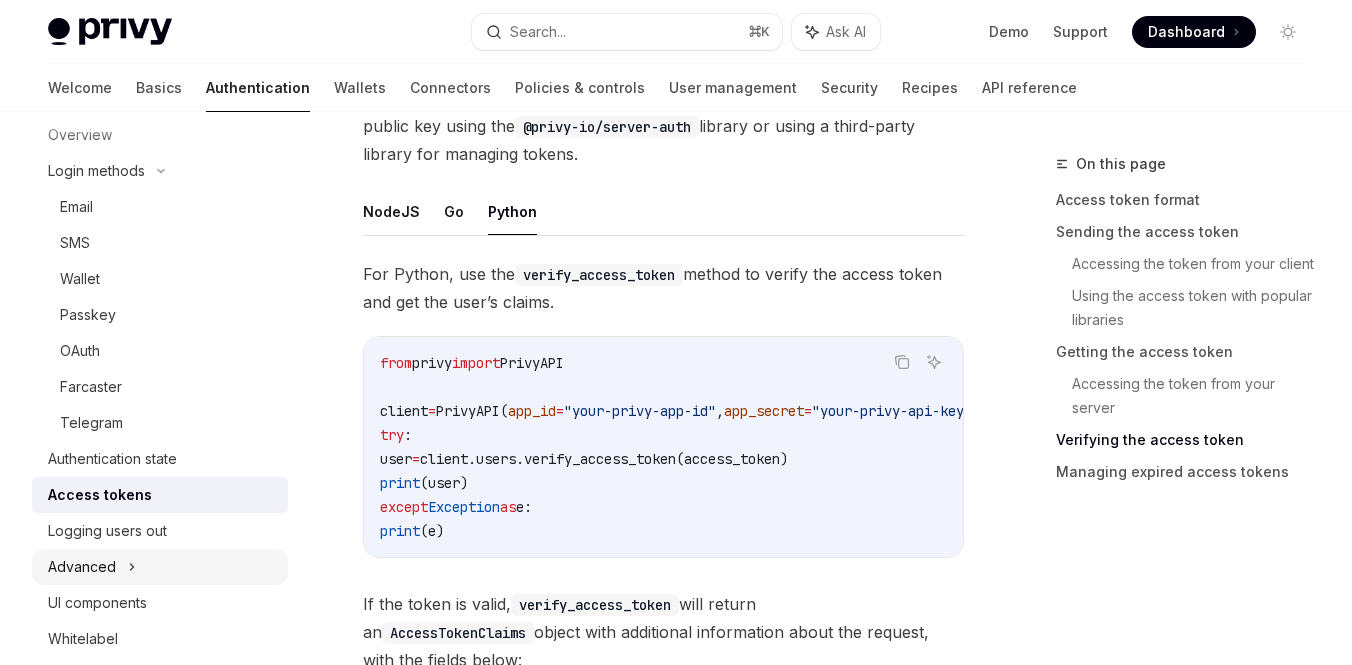 click on "Advanced" at bounding box center (160, 567) 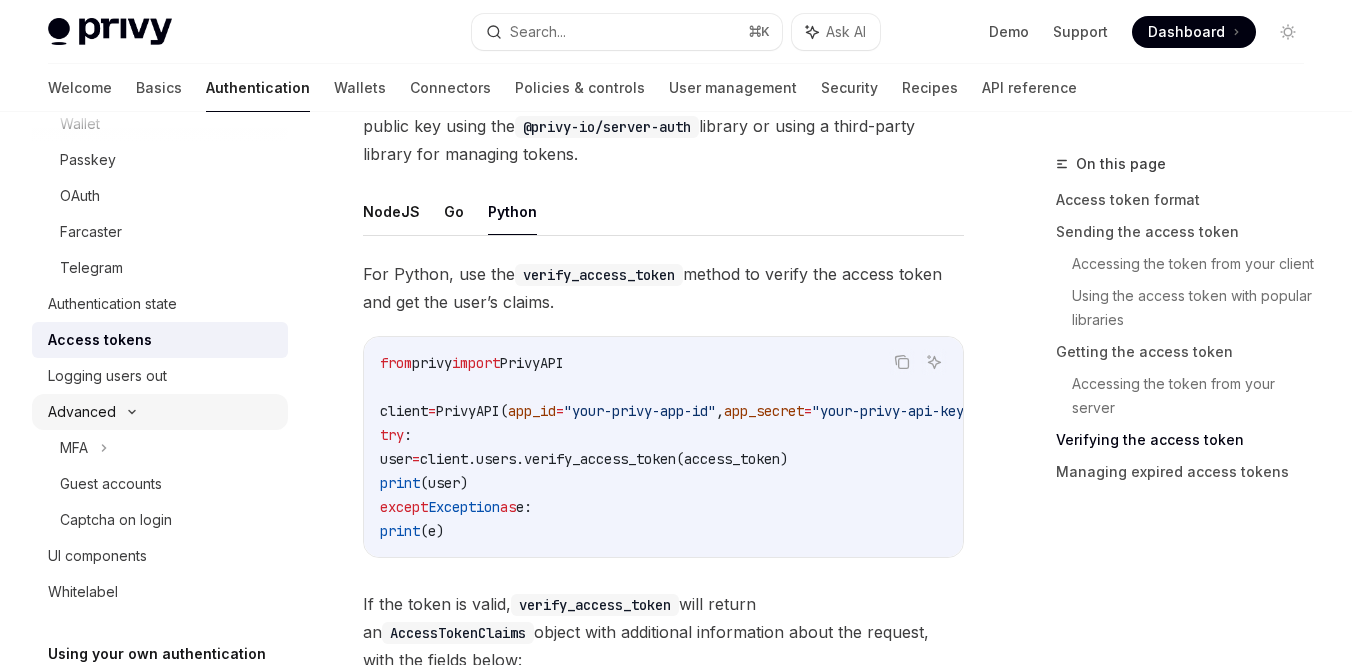 scroll, scrollTop: 319, scrollLeft: 0, axis: vertical 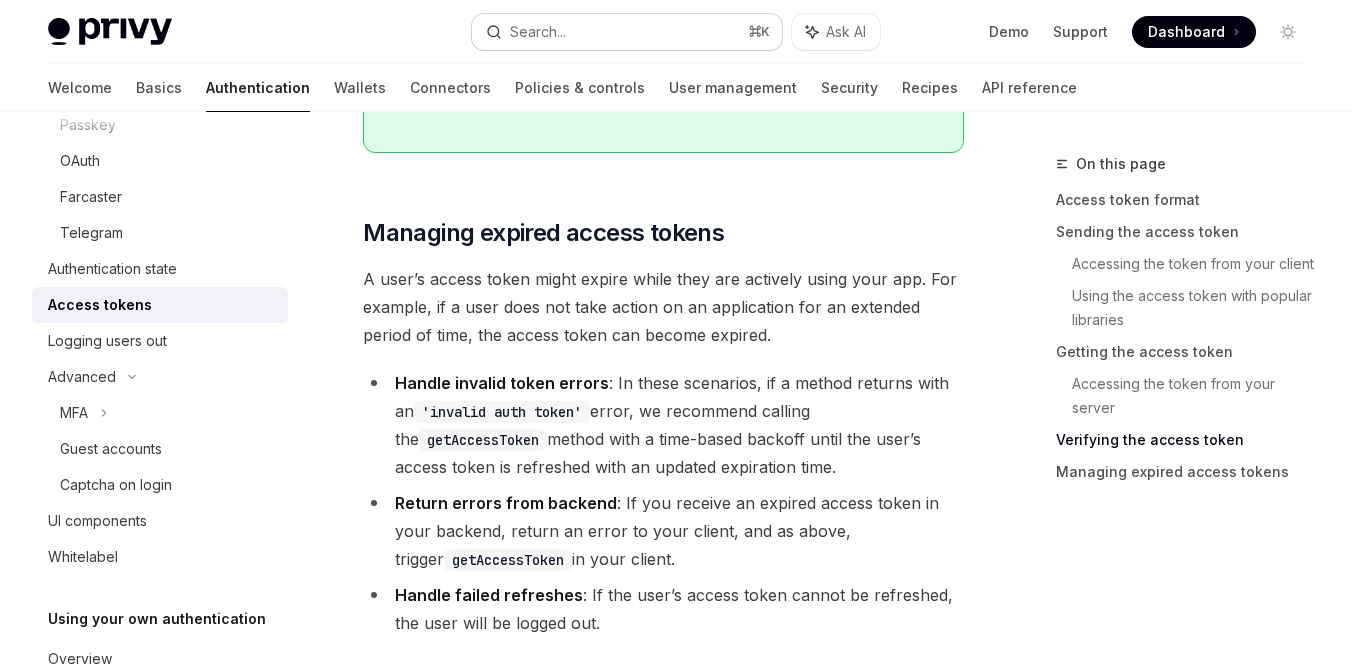 click on "Search... ⌘ K" at bounding box center [627, 32] 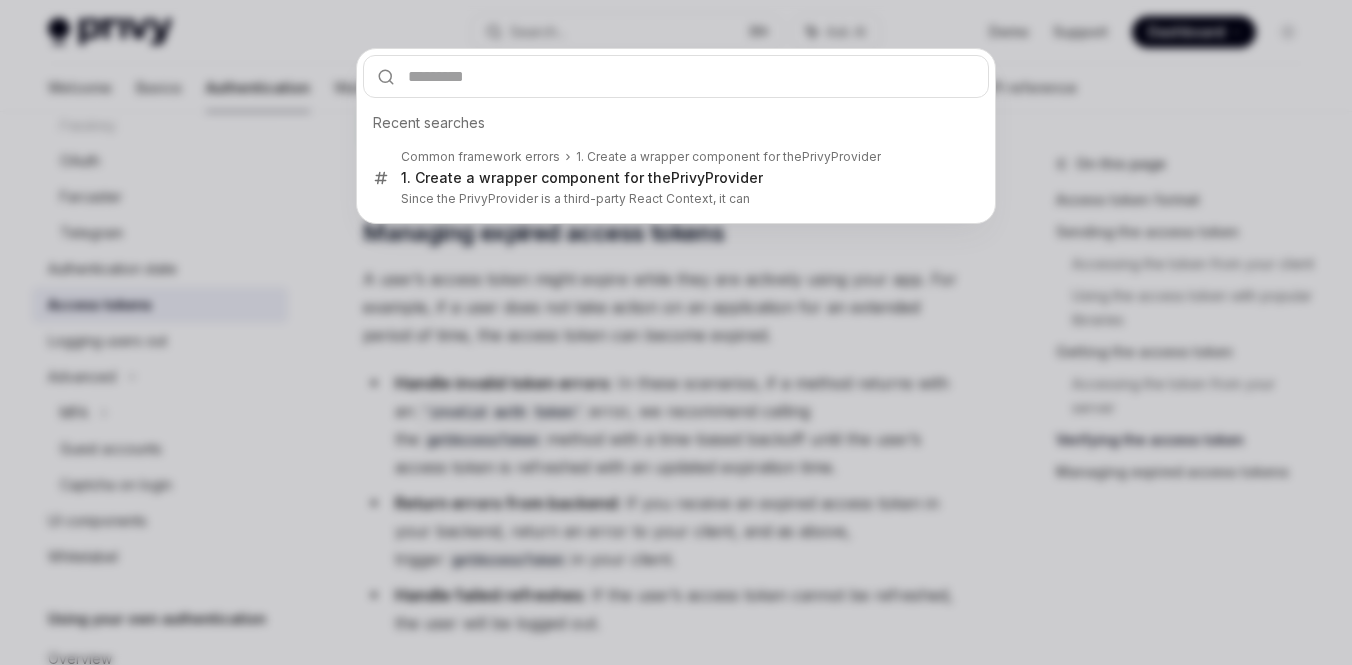 type on "********" 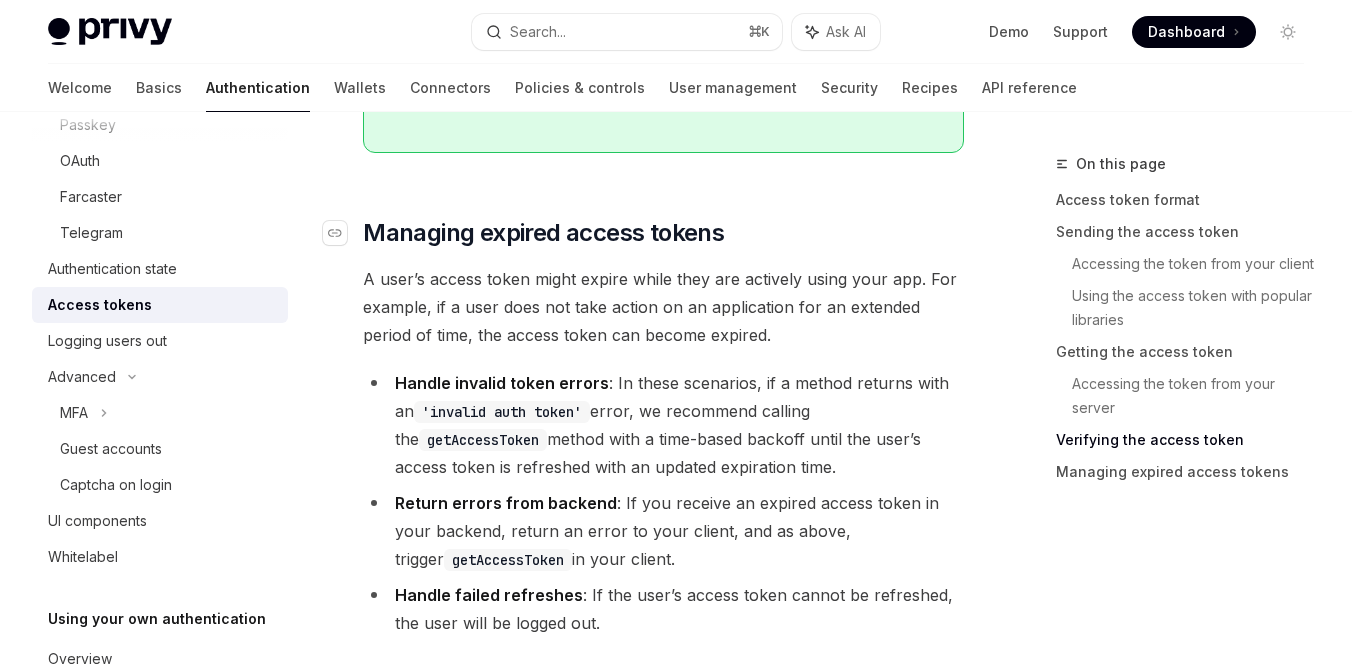 scroll, scrollTop: 252, scrollLeft: 0, axis: vertical 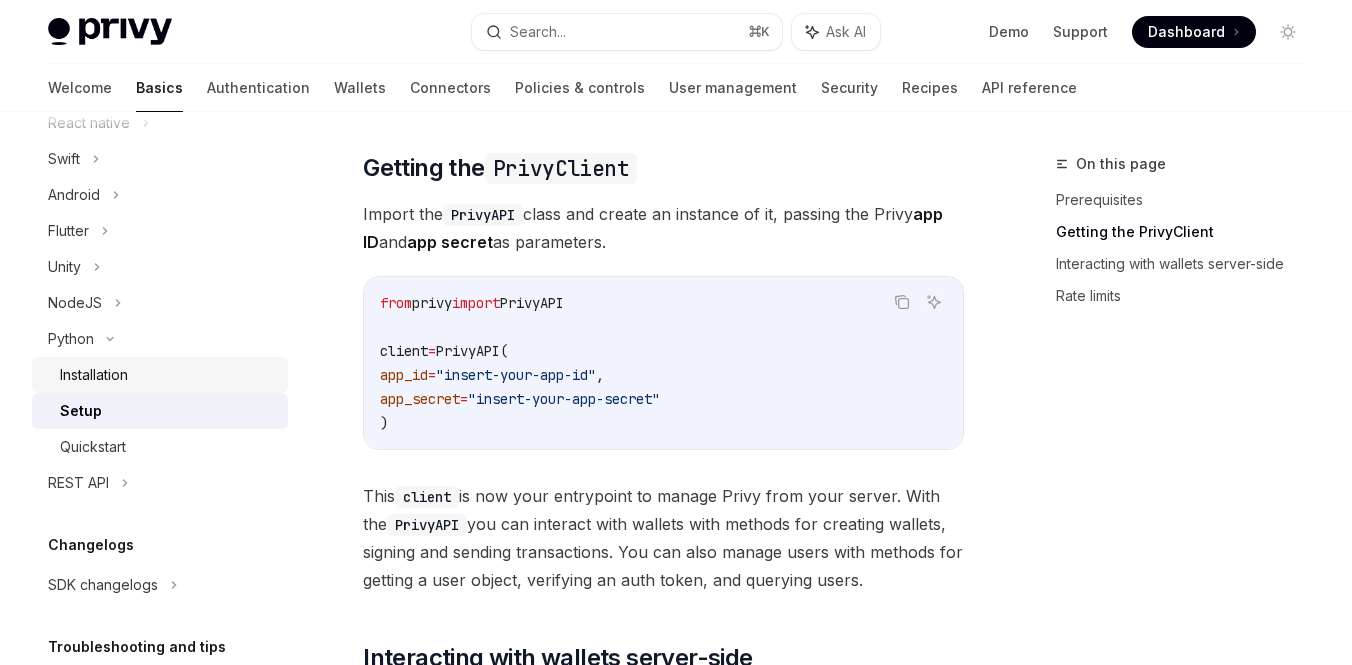 click on "Installation" at bounding box center (94, 375) 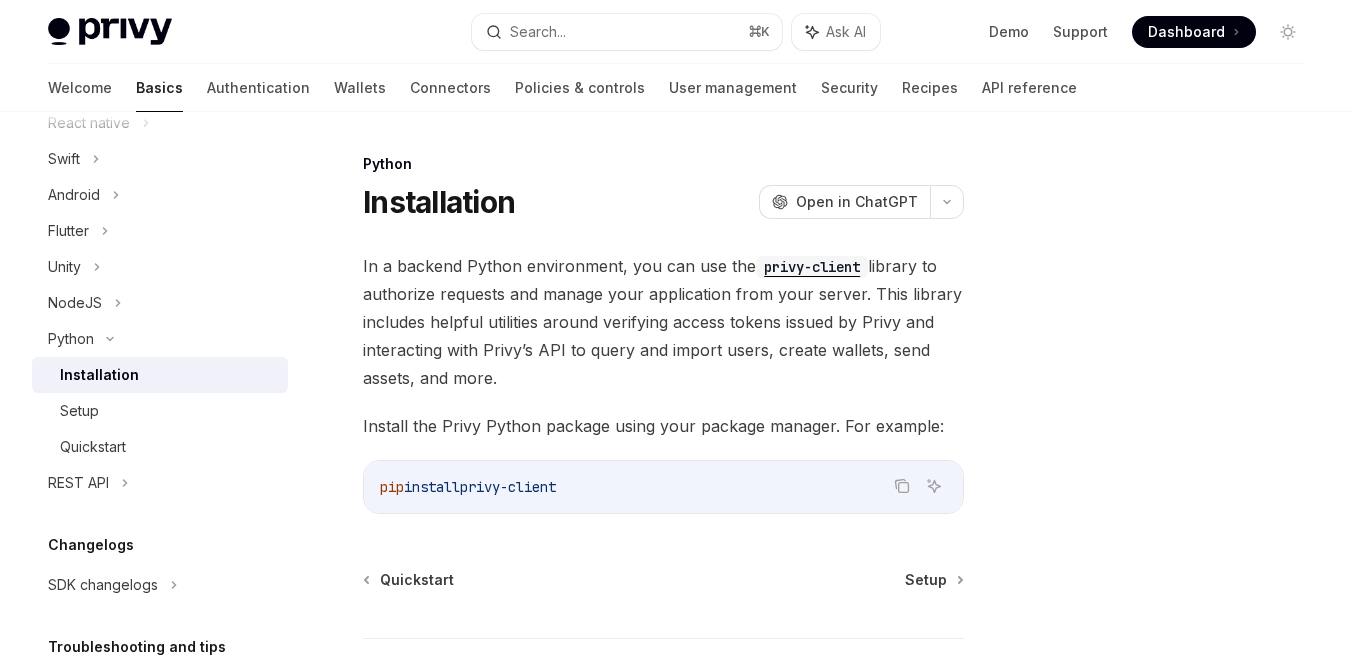 drag, startPoint x: 598, startPoint y: 492, endPoint x: 358, endPoint y: 492, distance: 240 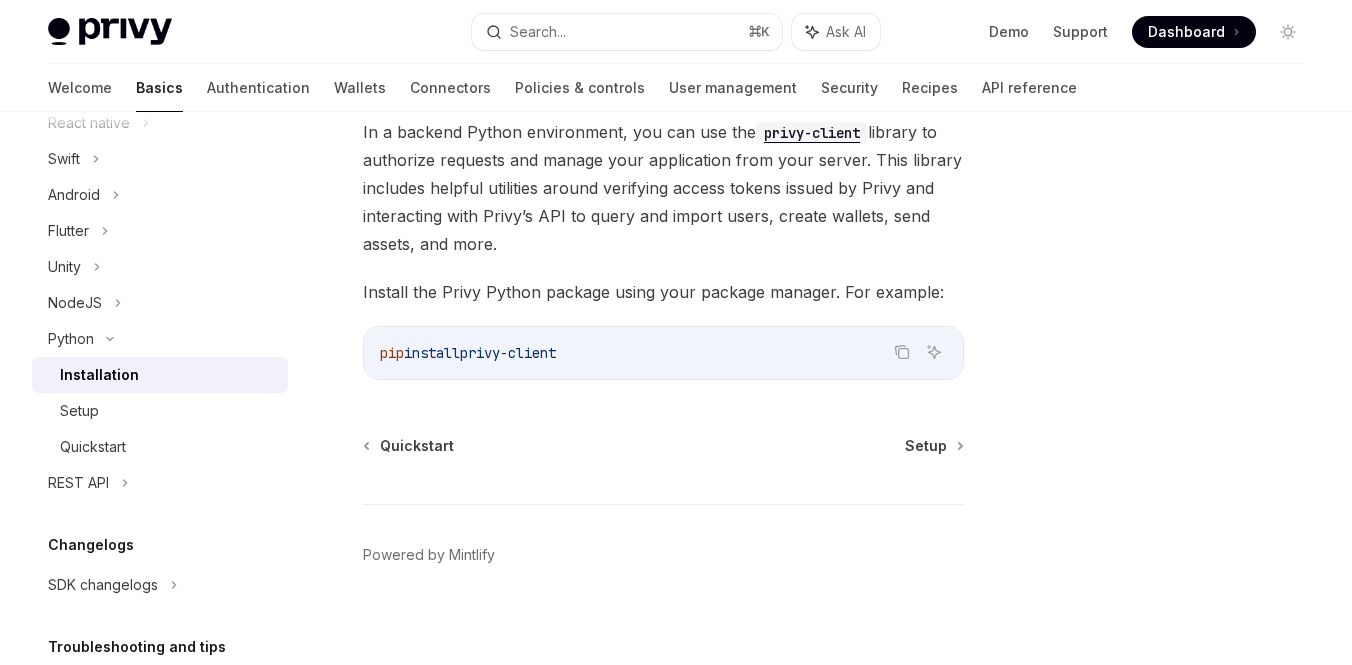 scroll, scrollTop: 146, scrollLeft: 0, axis: vertical 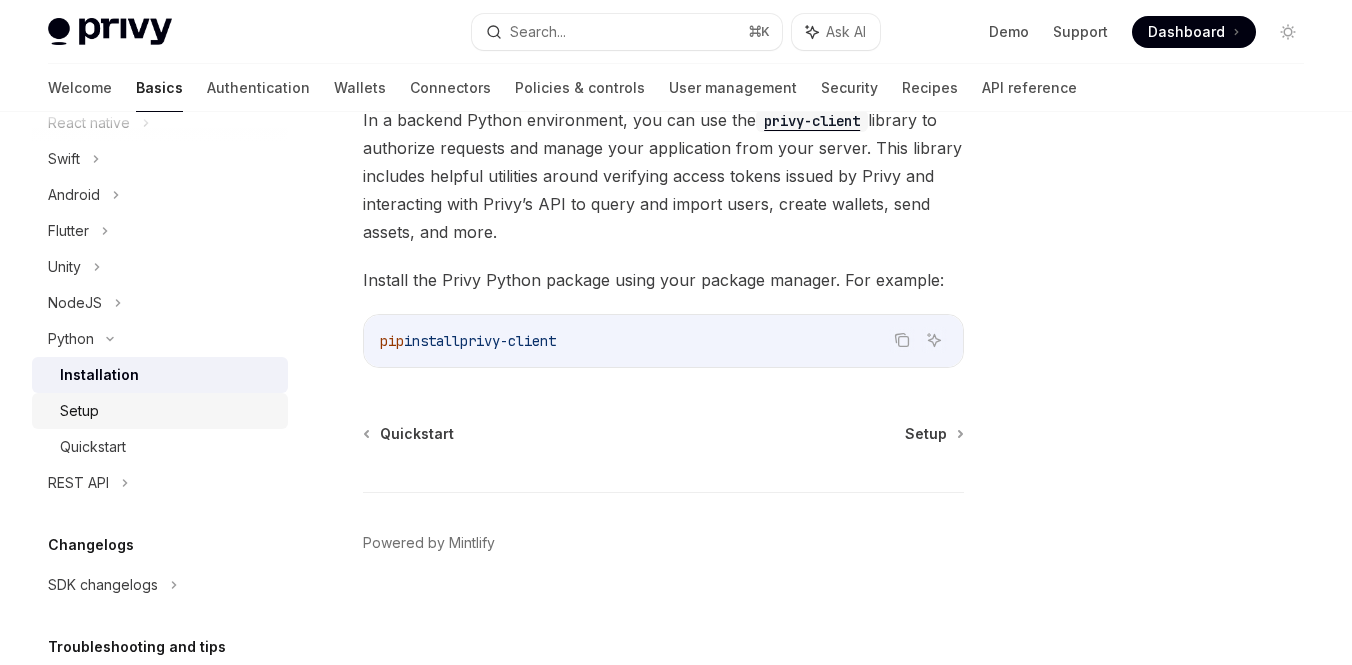 click on "Setup" at bounding box center (168, 411) 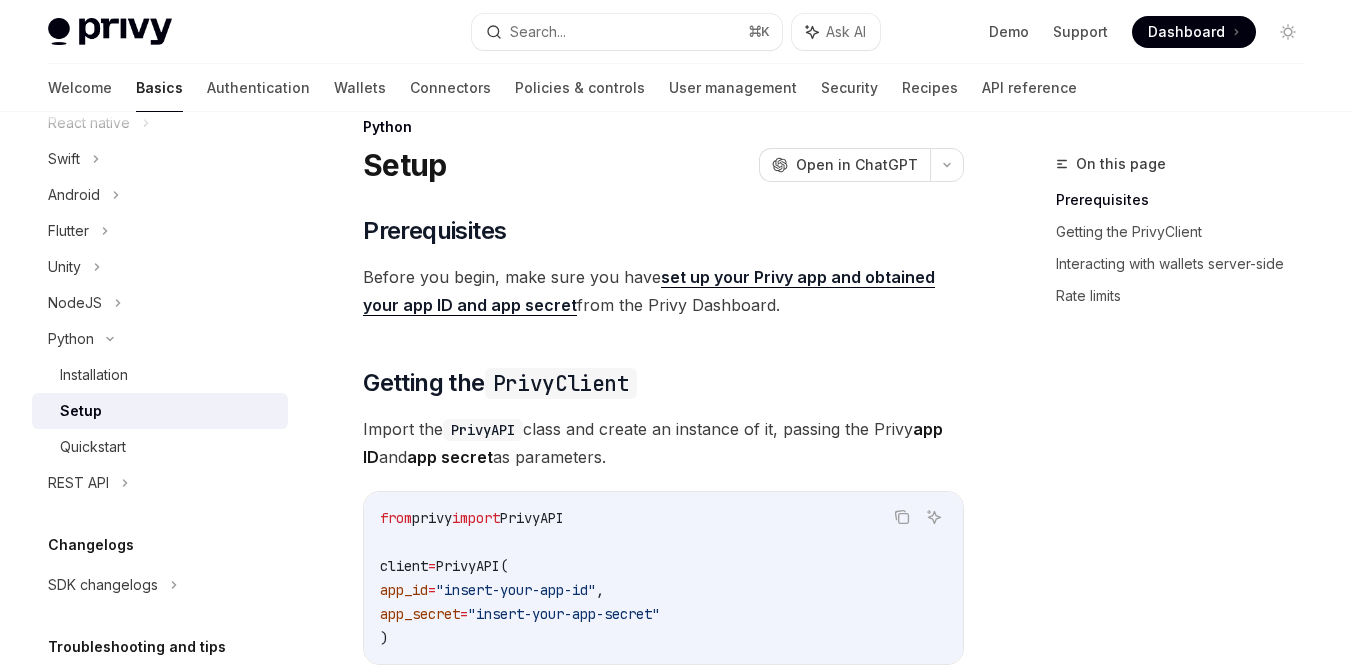 scroll, scrollTop: 39, scrollLeft: 0, axis: vertical 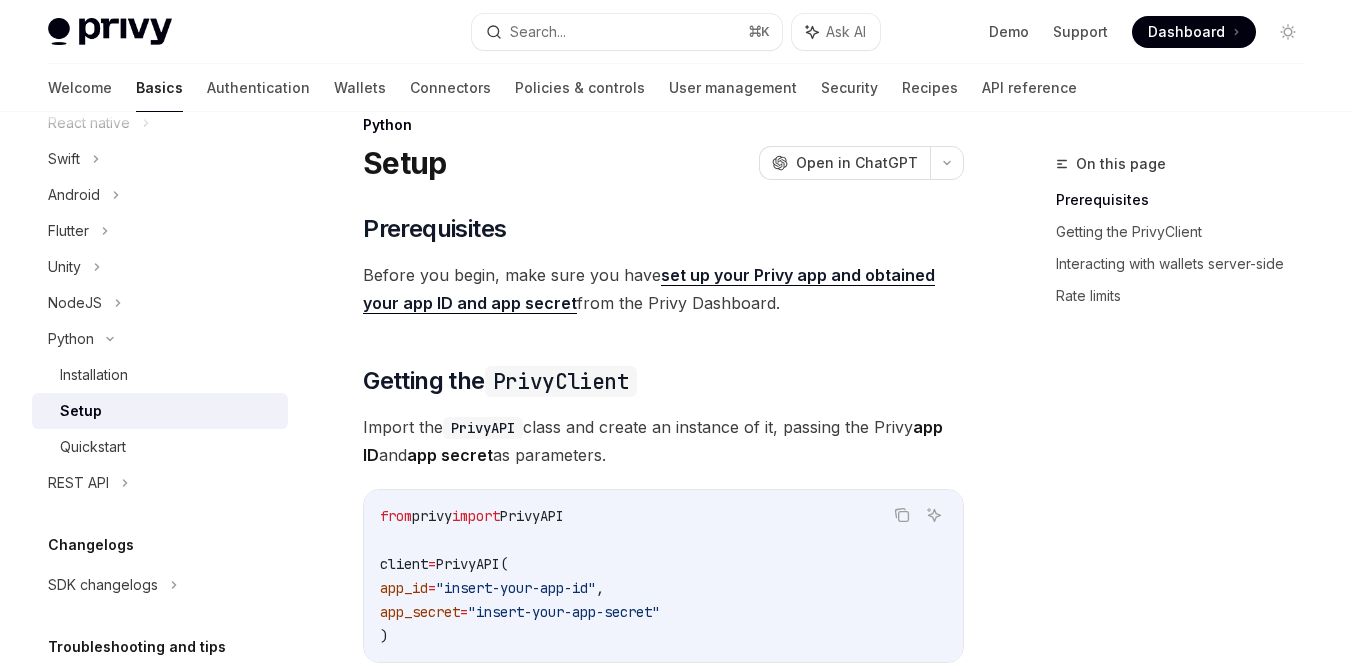 click on "PrivyAPI" at bounding box center [532, 516] 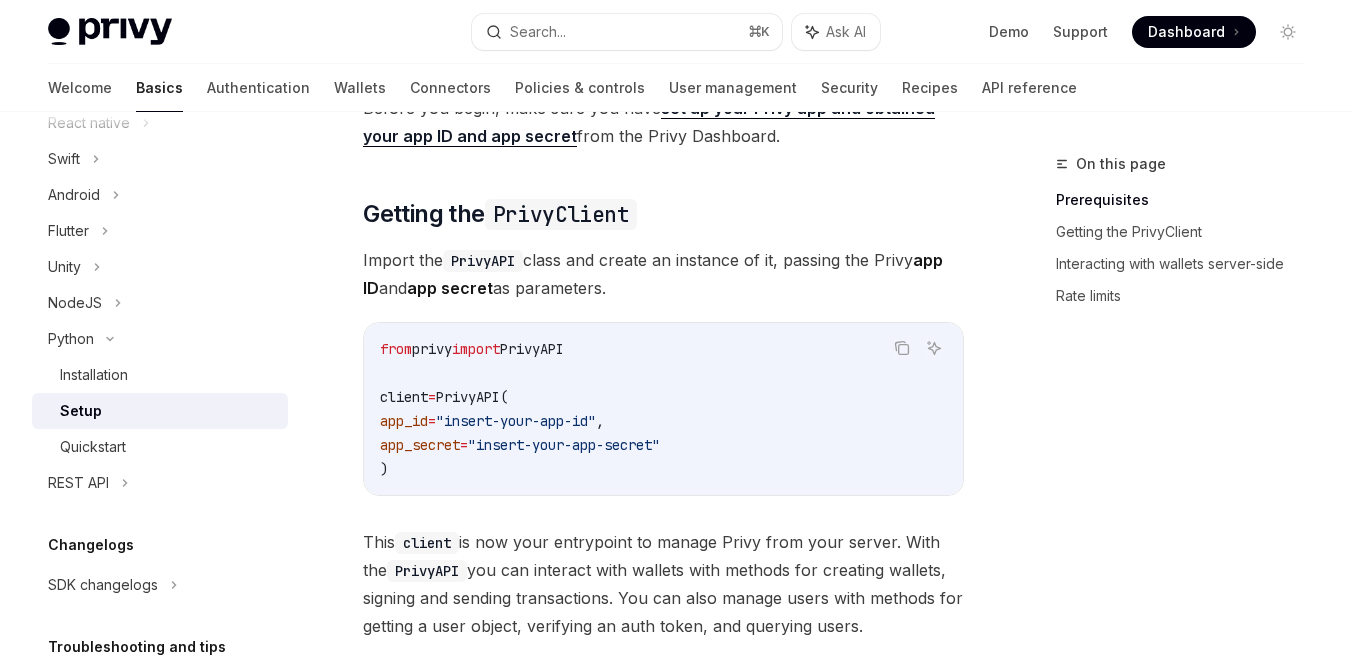 scroll, scrollTop: 208, scrollLeft: 0, axis: vertical 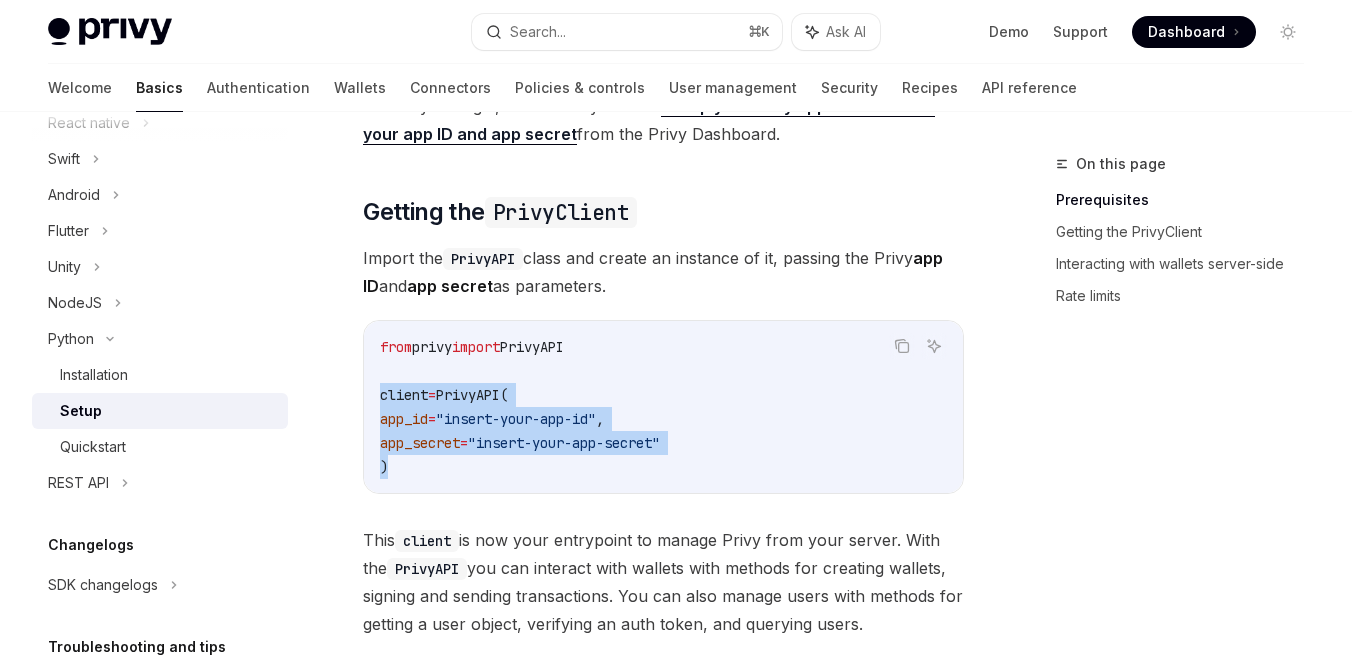 drag, startPoint x: 377, startPoint y: 394, endPoint x: 427, endPoint y: 460, distance: 82.800964 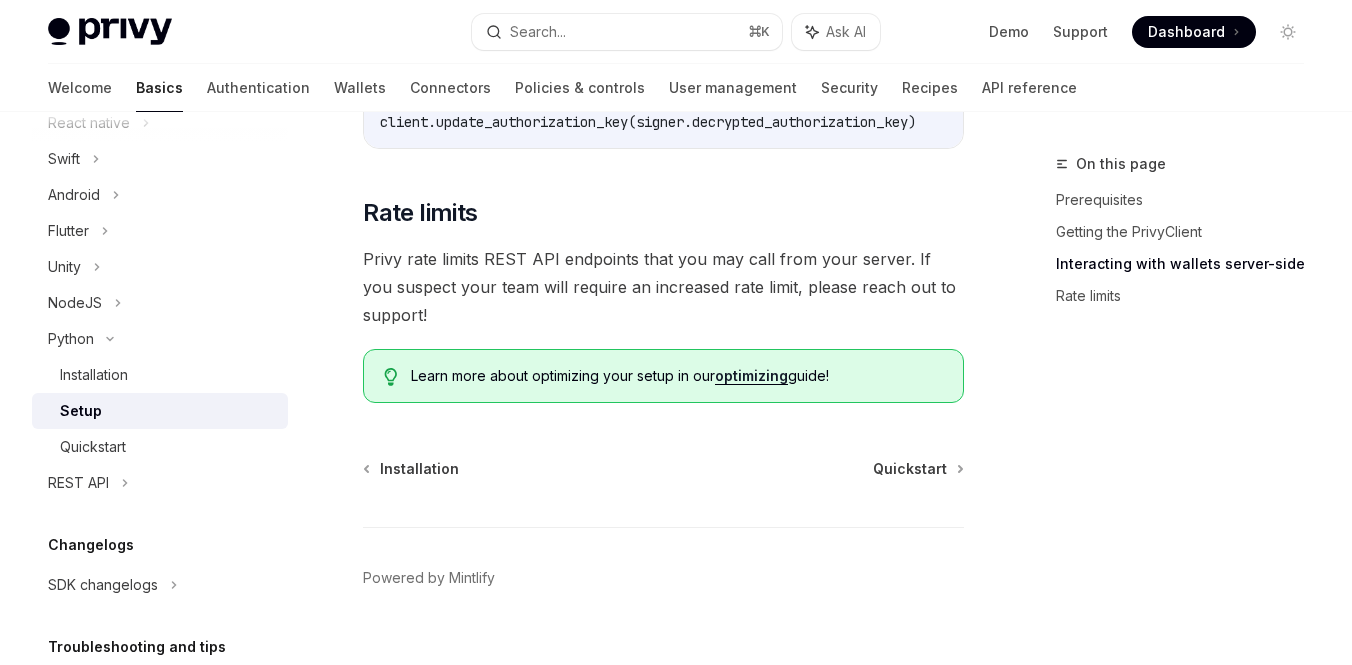scroll, scrollTop: 1129, scrollLeft: 0, axis: vertical 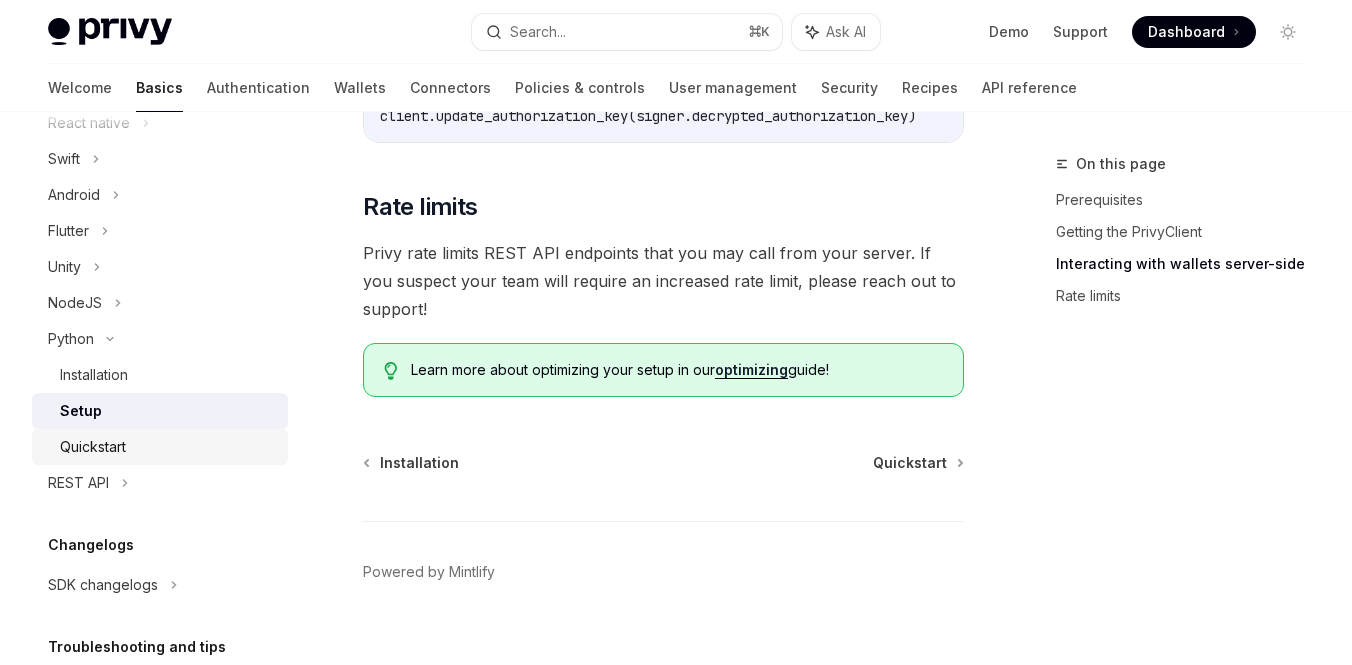 click on "Quickstart" at bounding box center [168, 447] 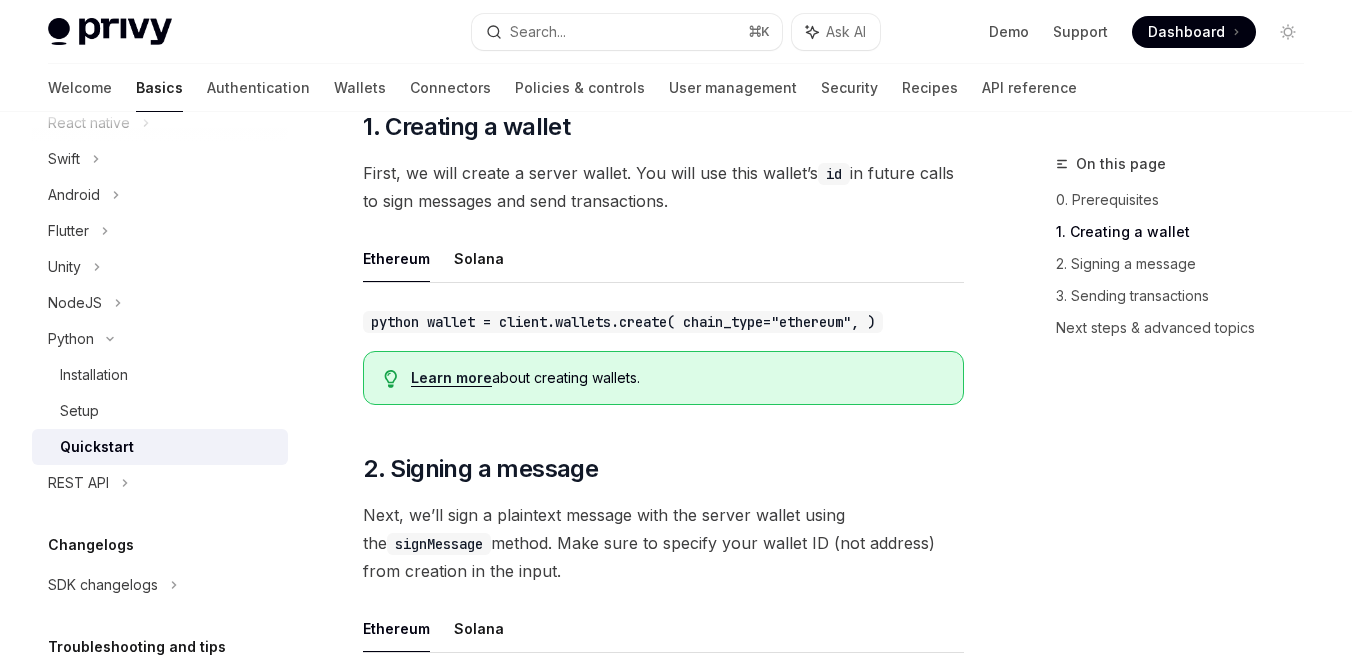 scroll, scrollTop: 349, scrollLeft: 0, axis: vertical 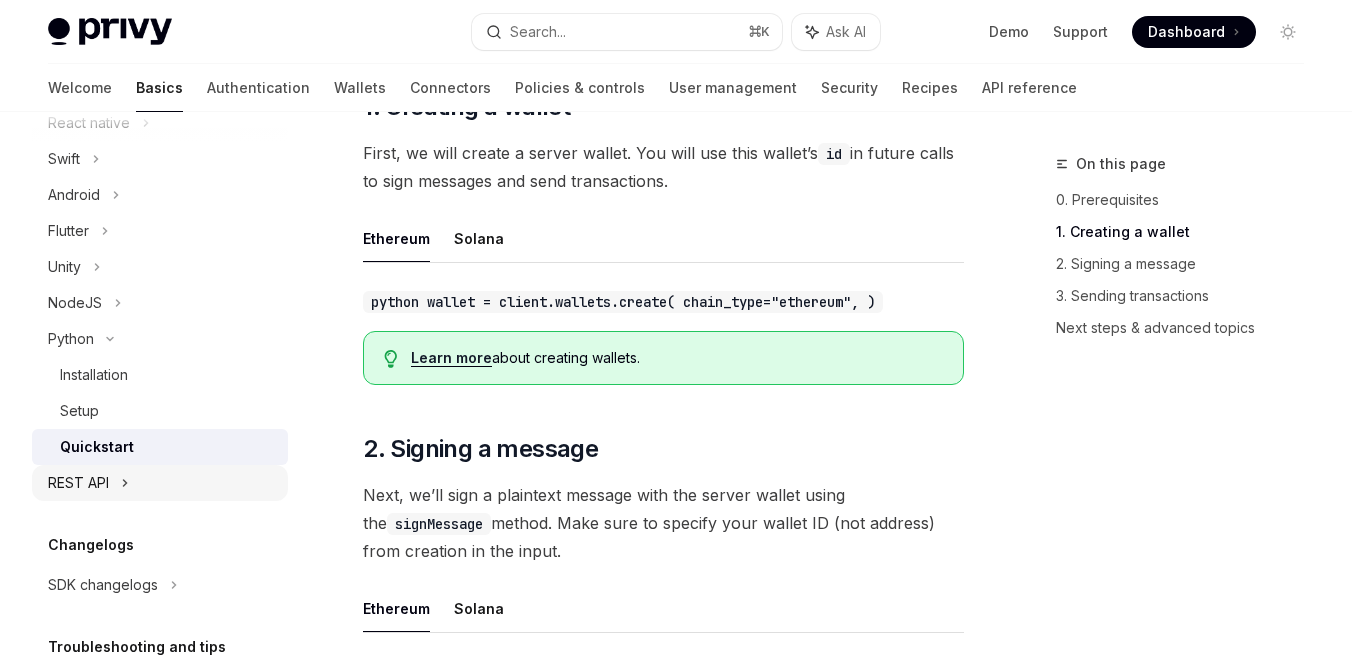 click on "REST API" at bounding box center [160, 483] 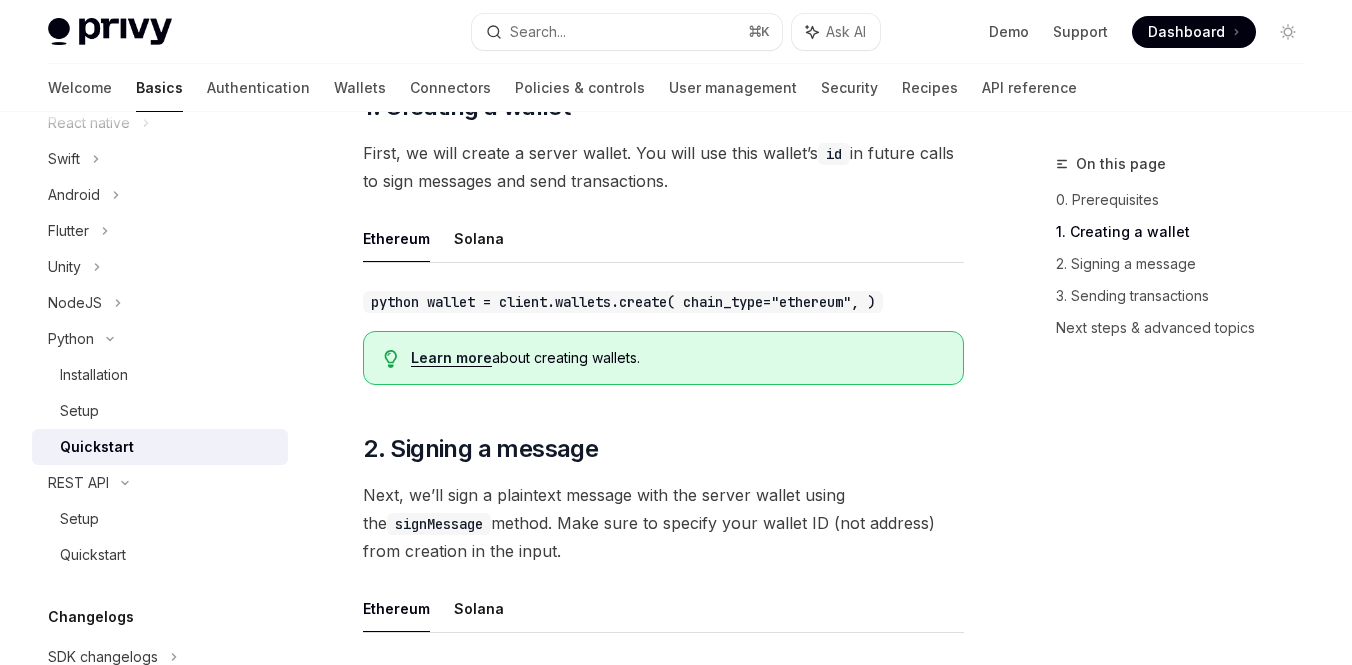 scroll, scrollTop: 356, scrollLeft: 0, axis: vertical 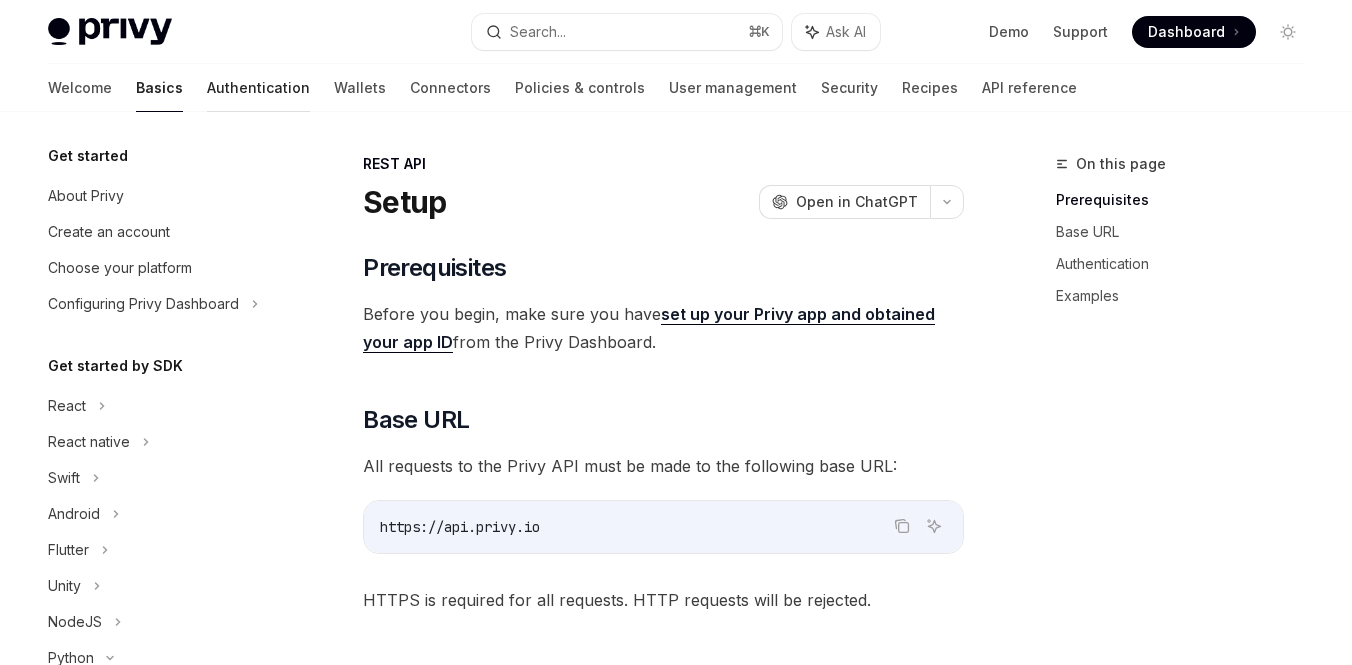 click on "Authentication" at bounding box center (258, 88) 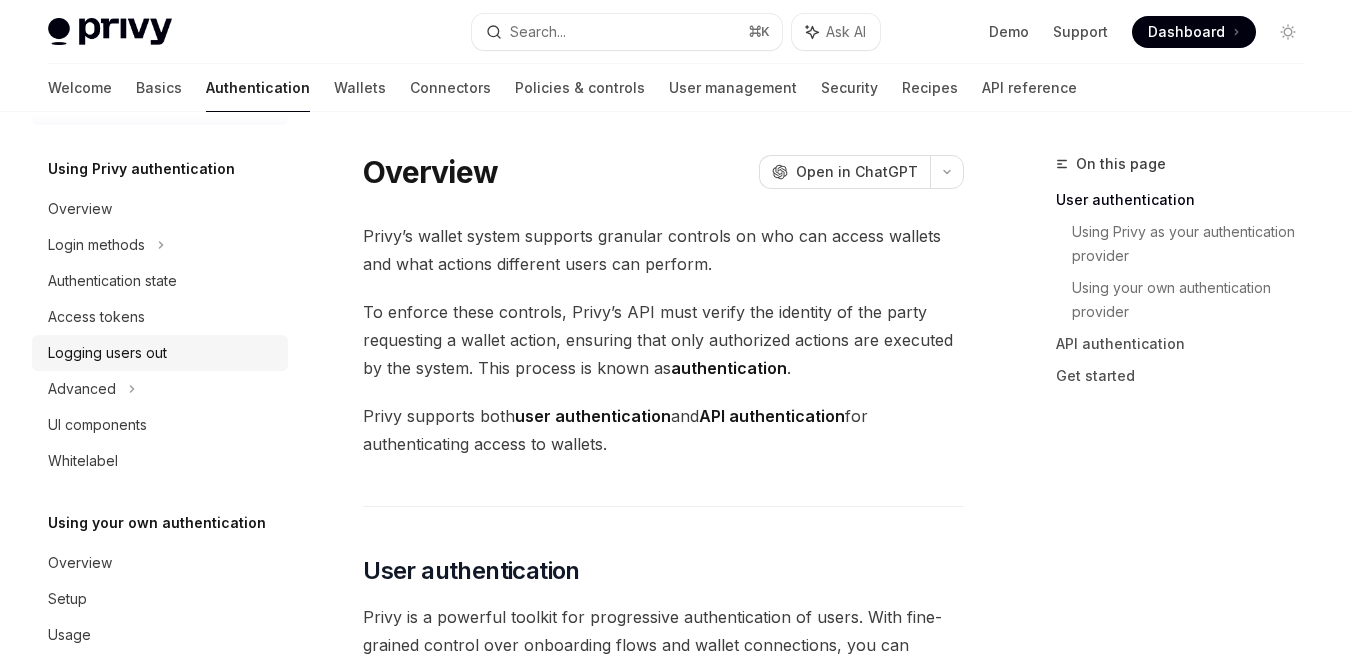 scroll, scrollTop: 83, scrollLeft: 0, axis: vertical 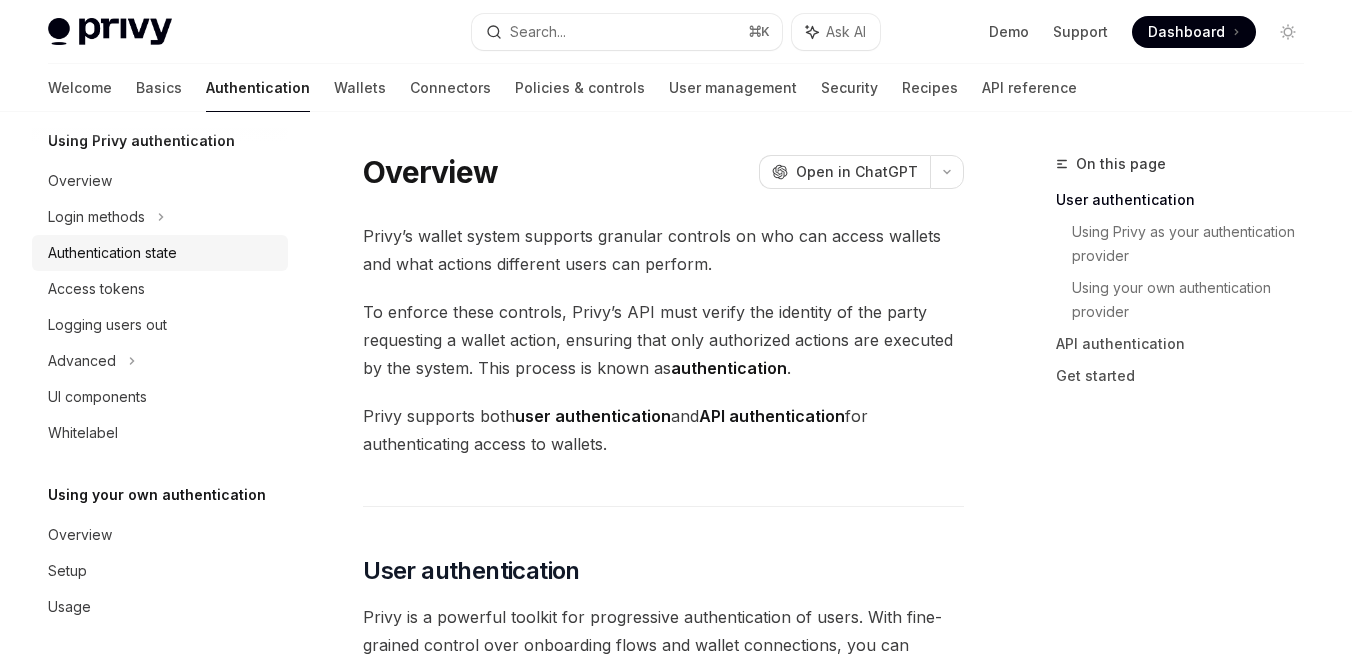 click on "Authentication state" at bounding box center [112, 253] 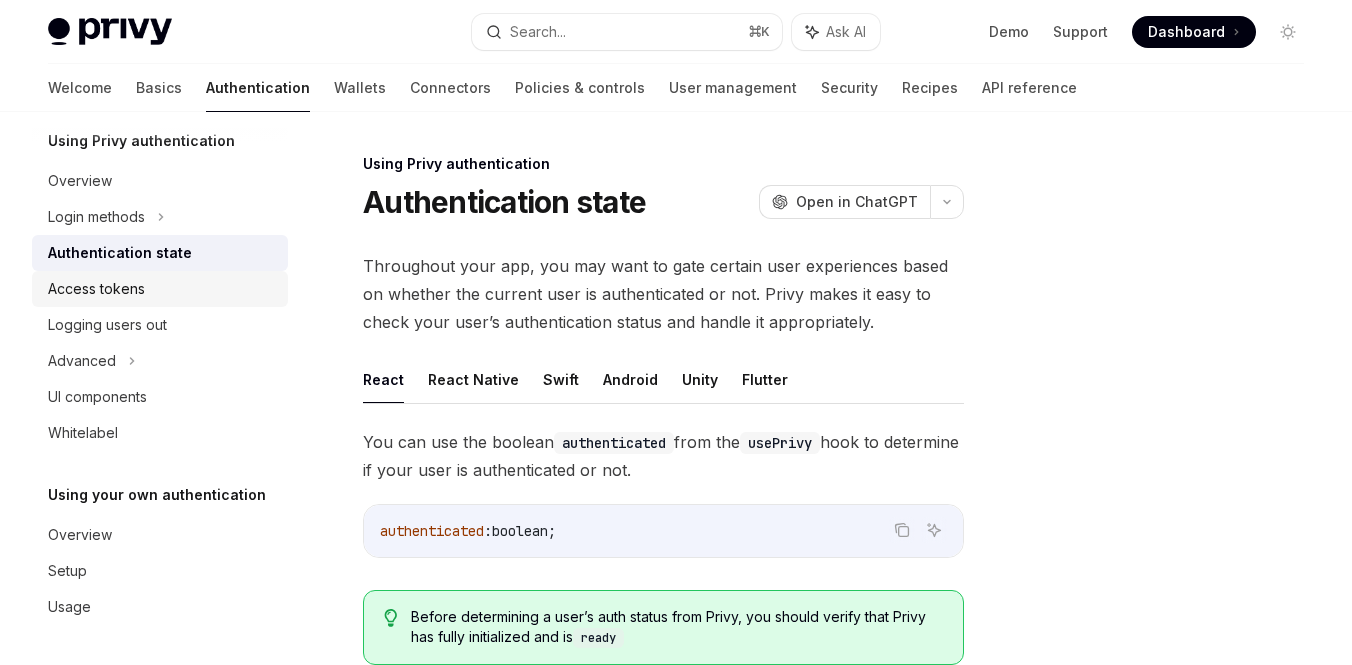 click on "Access tokens" at bounding box center [96, 289] 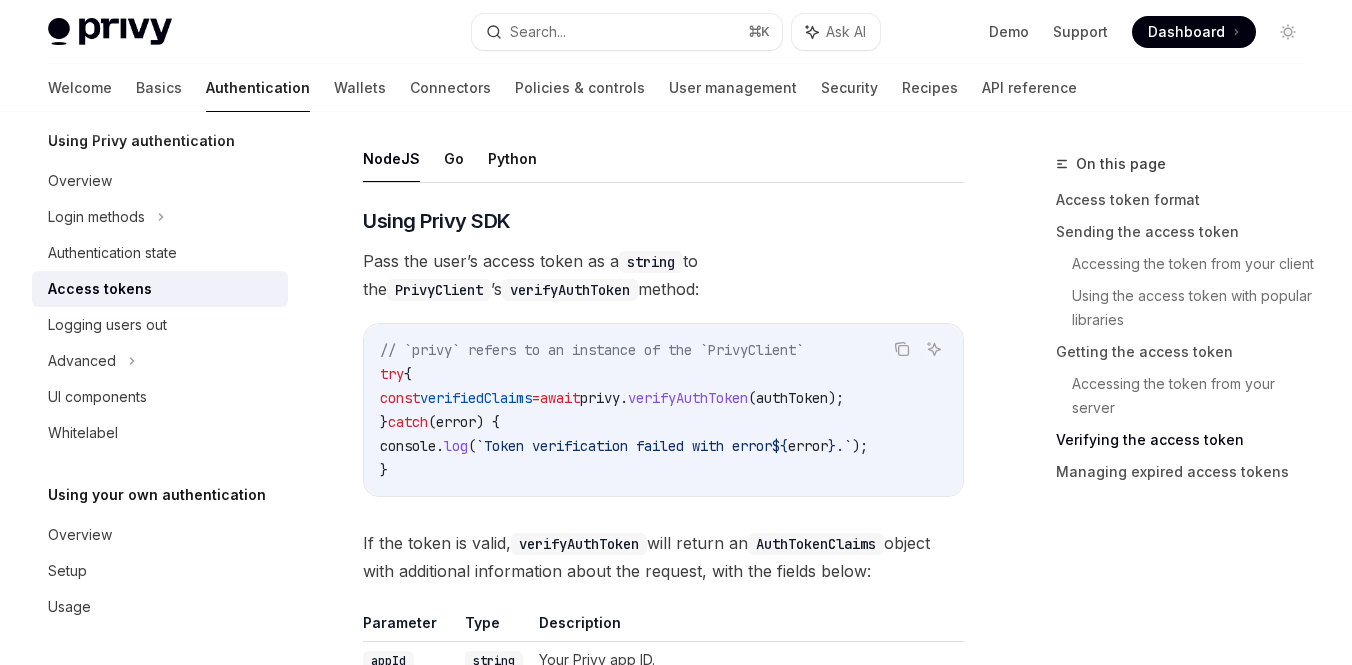 scroll, scrollTop: 3208, scrollLeft: 0, axis: vertical 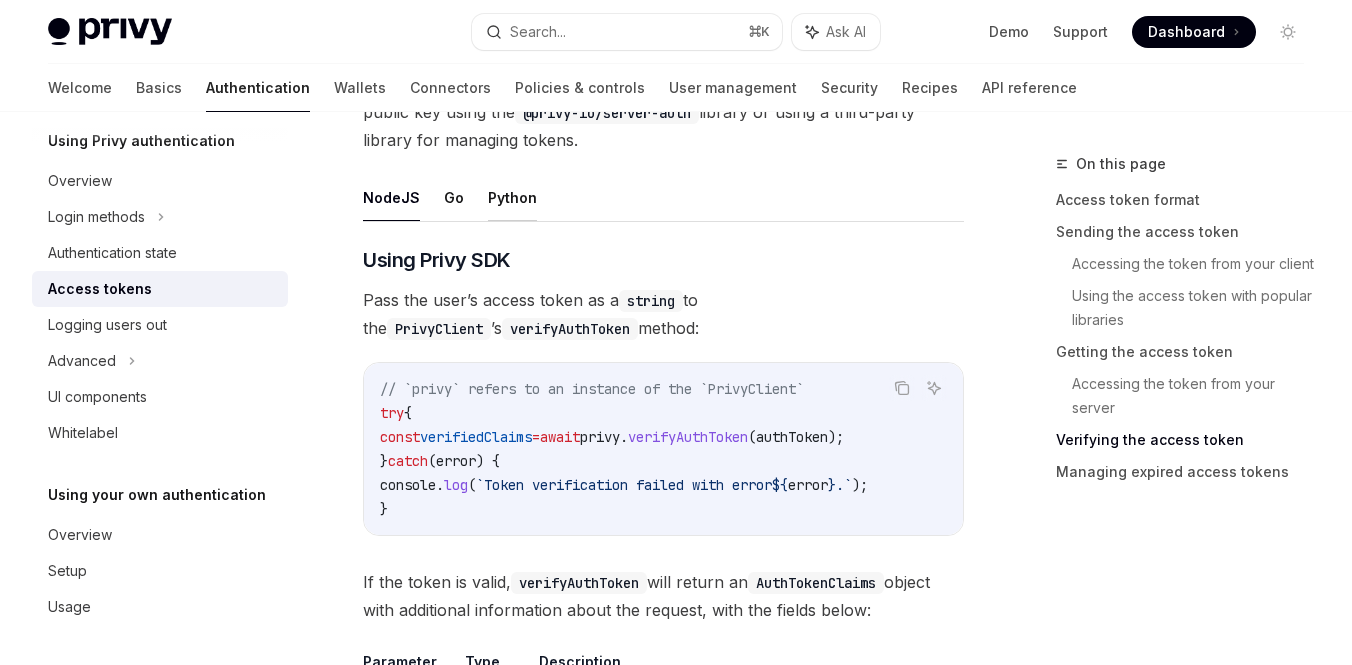 click on "Python" at bounding box center (512, 197) 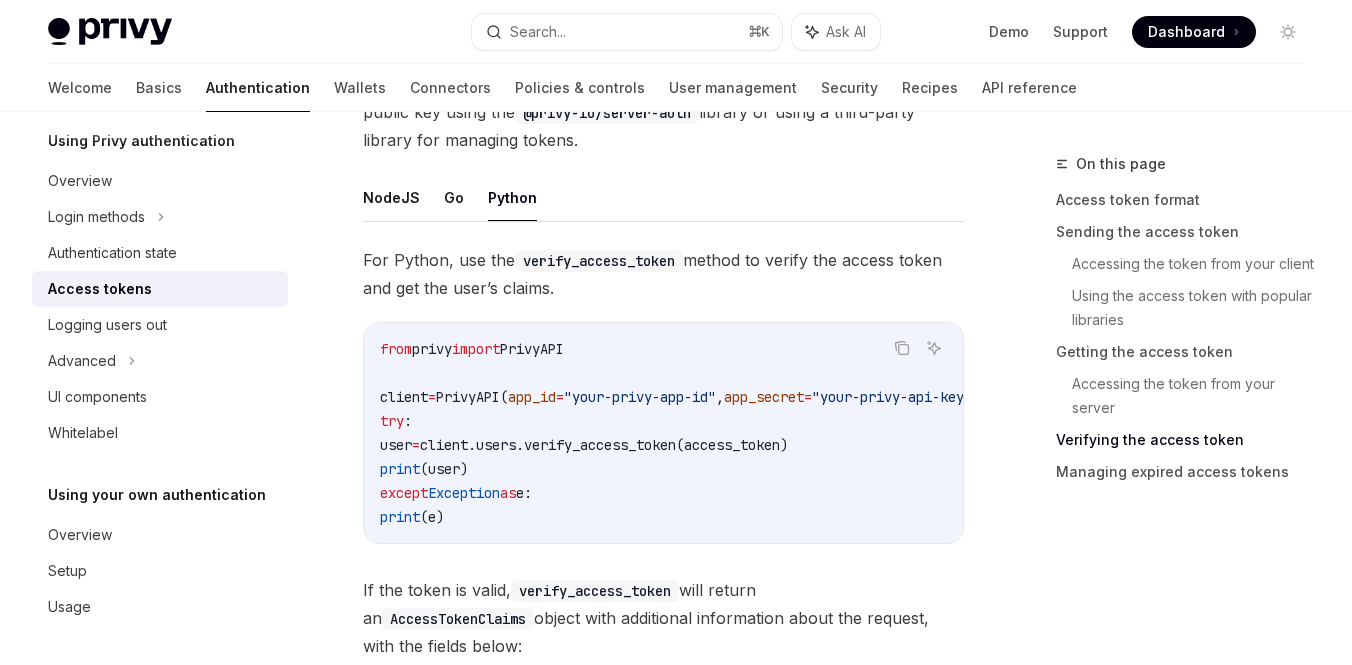 click on "PrivyAPI(" at bounding box center (472, 397) 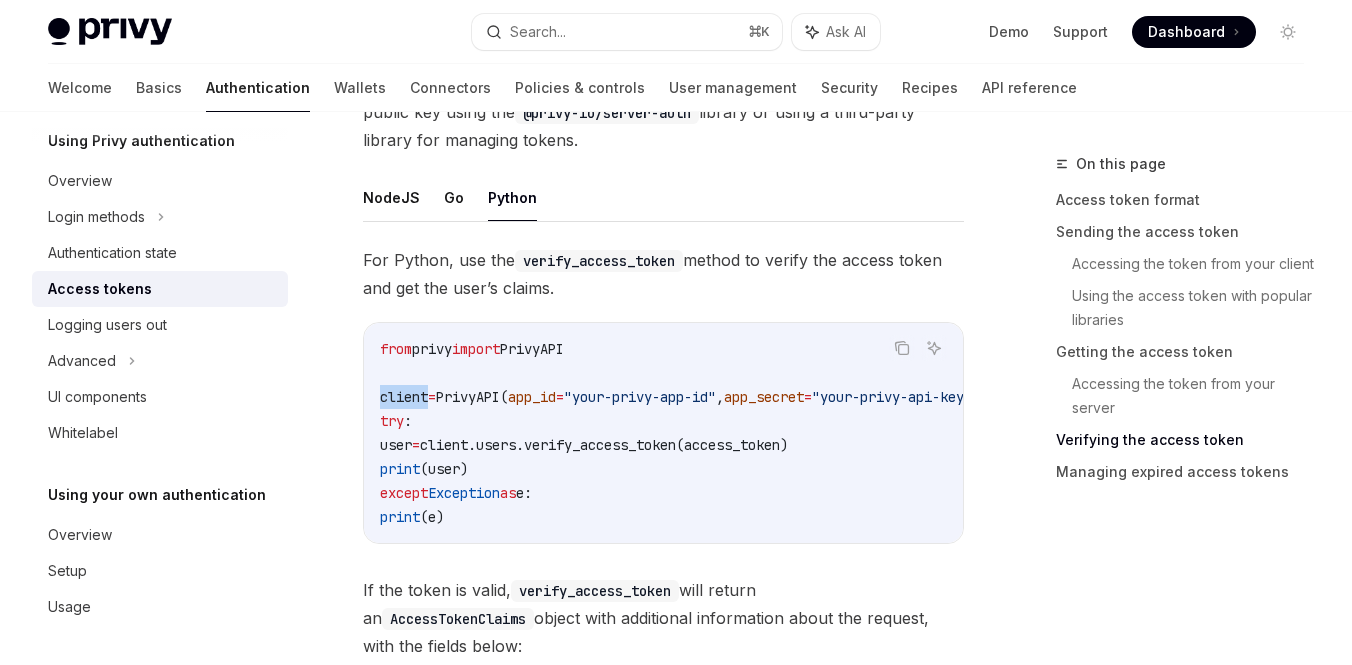 click on "client" at bounding box center [404, 397] 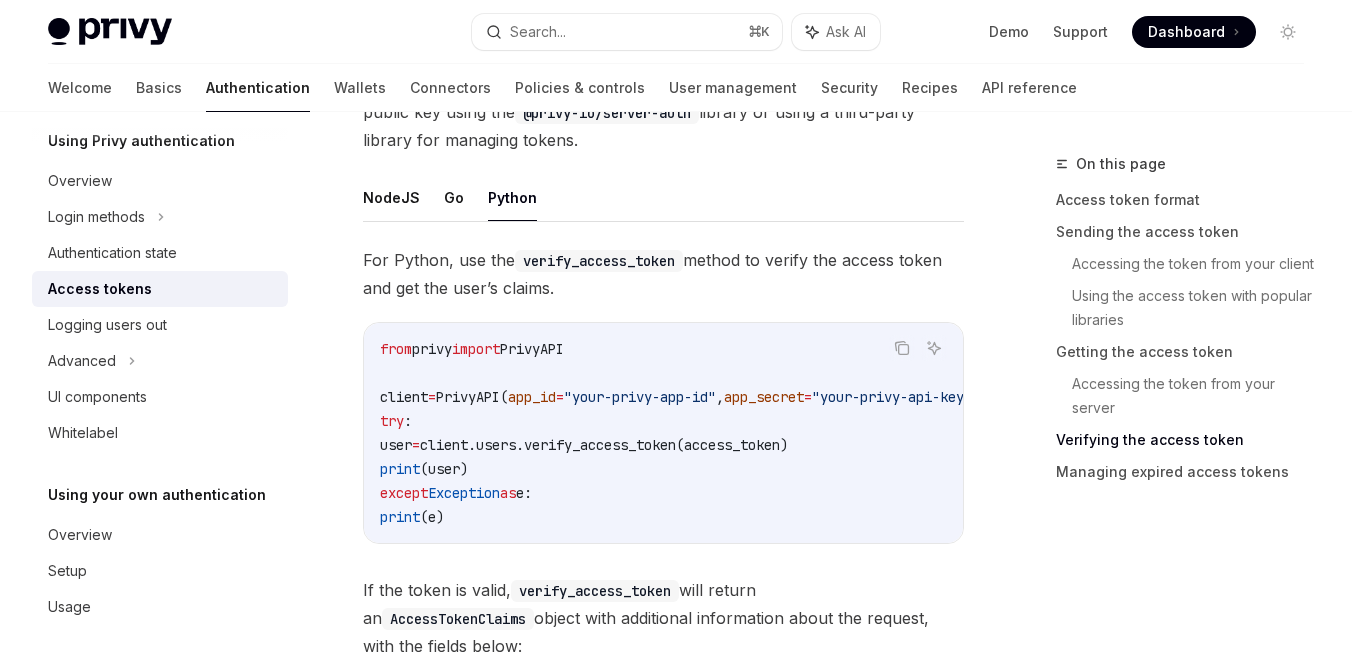 click on "from  privy  import  PrivyAPI
client  =  PrivyAPI( app_id = "[APP_ID]" ,  app_secret = "[APP_SECRET]" )
try :
user  =  client.users.verify_access_token(access_token)
print (user)
except  Exception  as  e:
print (e)" at bounding box center (704, 433) 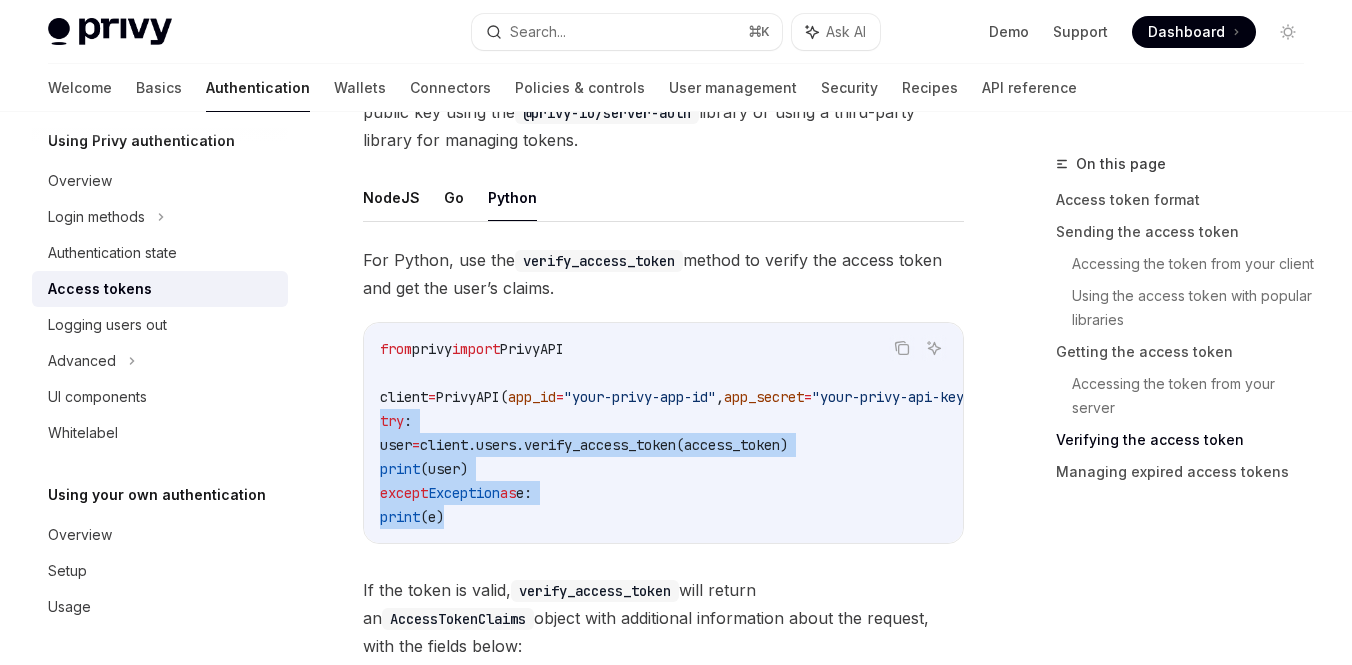 drag, startPoint x: 381, startPoint y: 432, endPoint x: 492, endPoint y: 516, distance: 139.2013 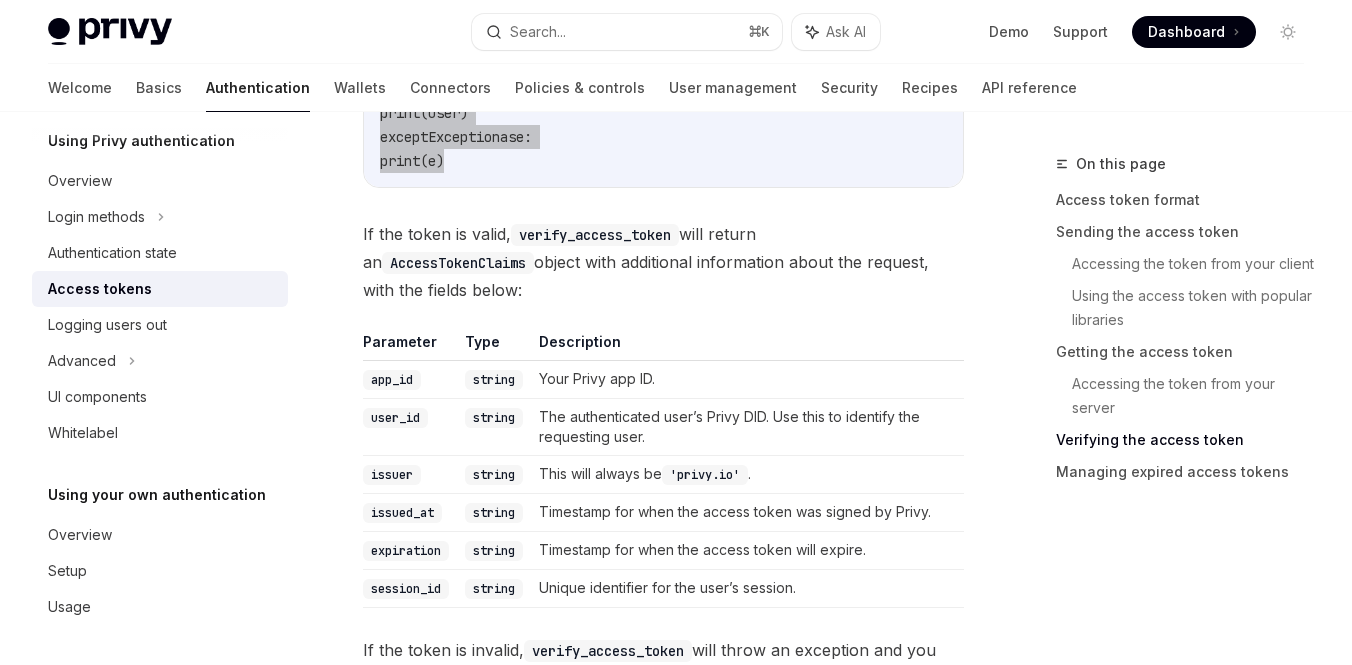scroll, scrollTop: 3567, scrollLeft: 0, axis: vertical 